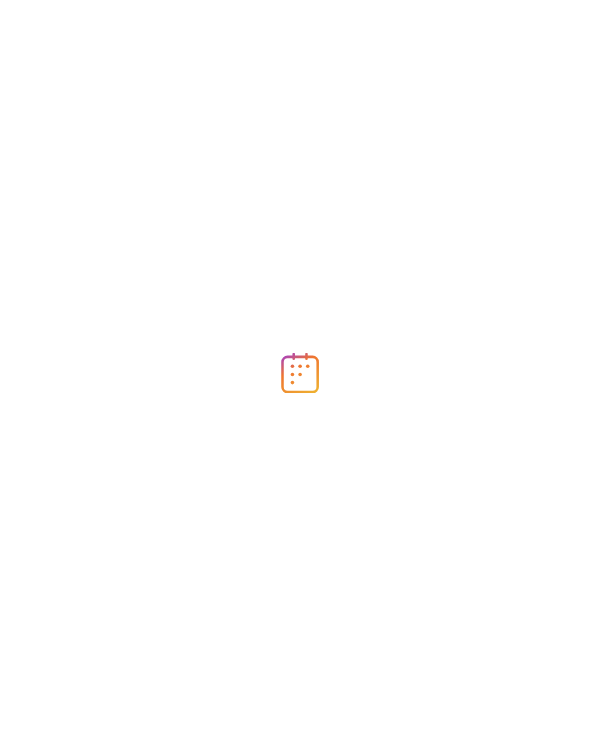 scroll, scrollTop: 0, scrollLeft: 0, axis: both 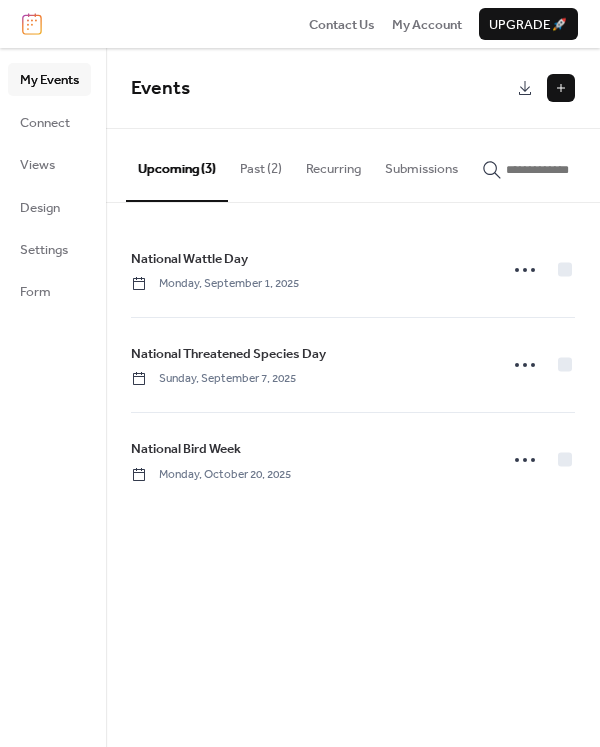 click at bounding box center [561, 88] 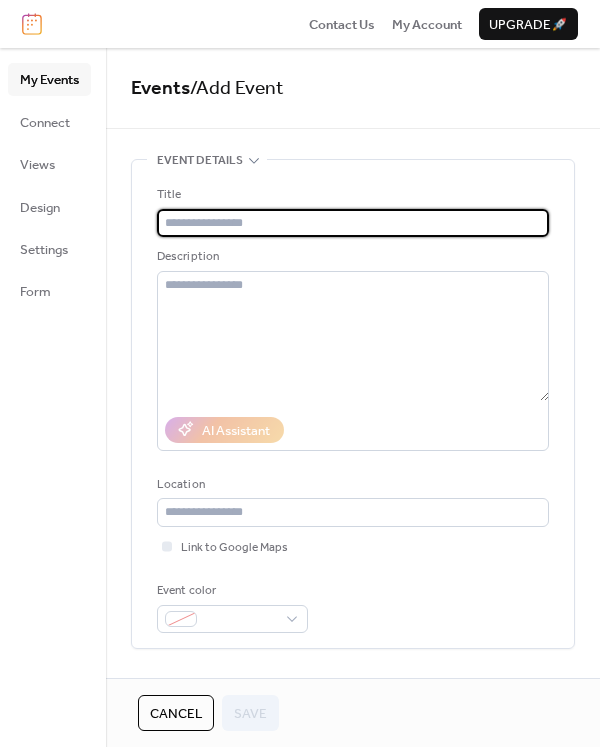 click at bounding box center (353, 223) 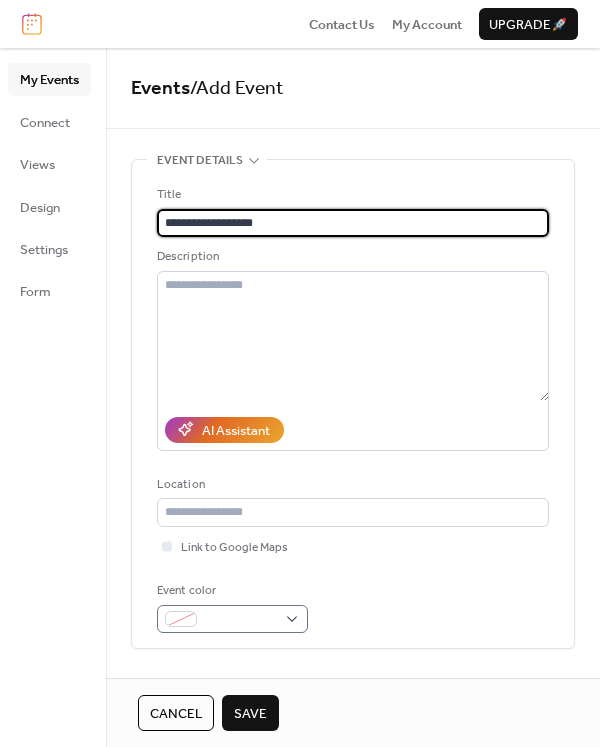type on "**********" 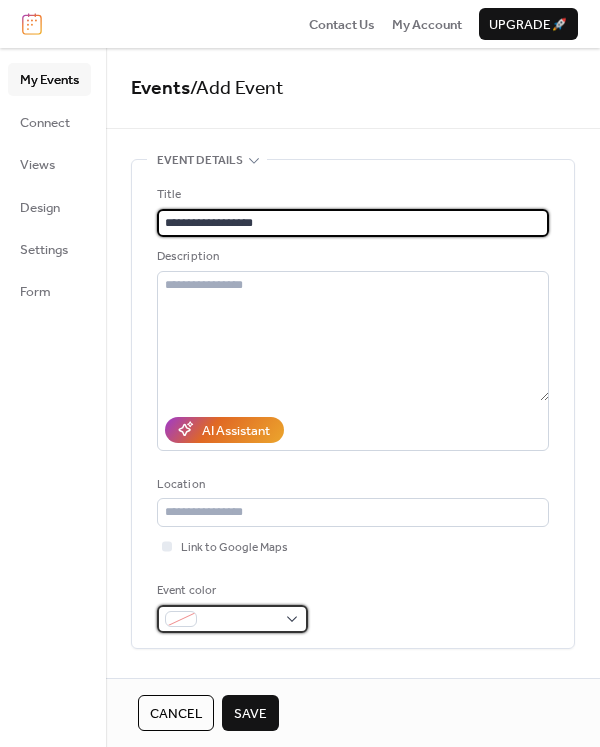 click at bounding box center (232, 619) 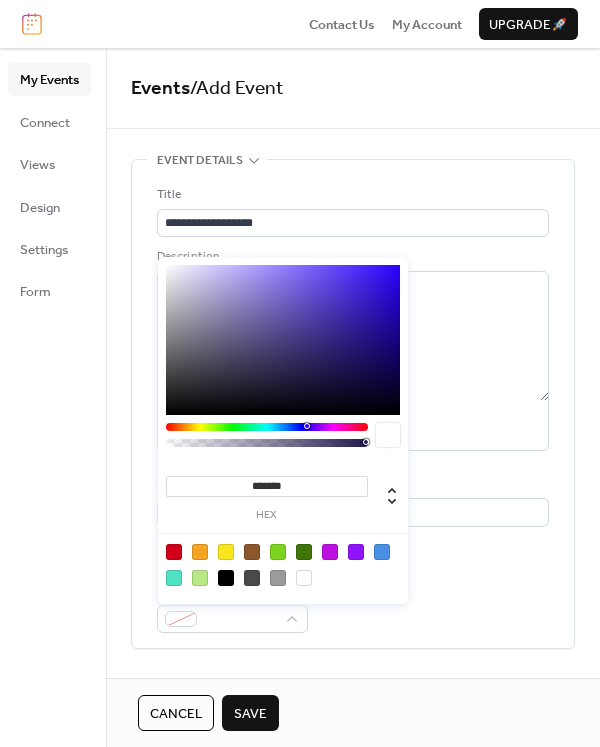 click at bounding box center (174, 552) 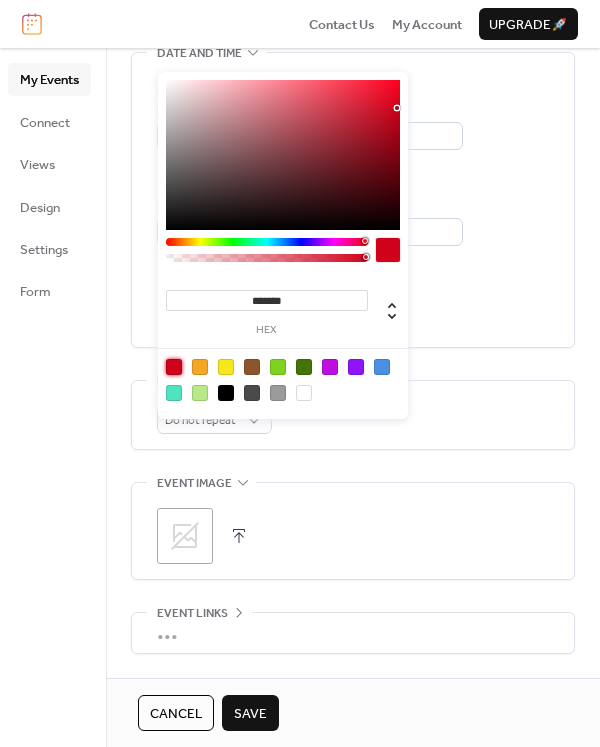 scroll, scrollTop: 643, scrollLeft: 0, axis: vertical 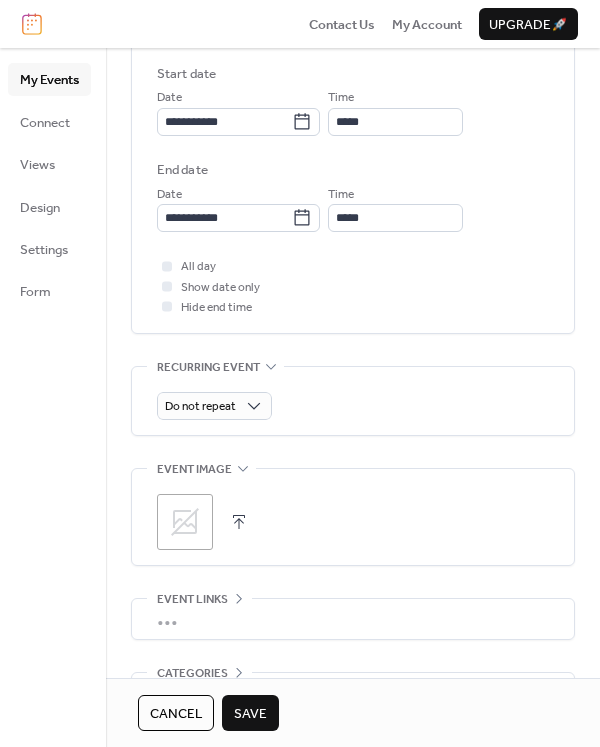 click on "**********" at bounding box center (353, 162) 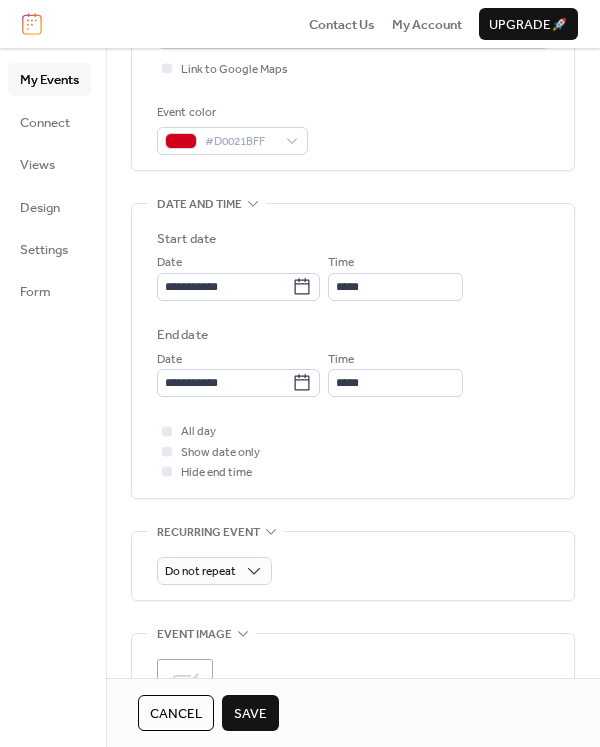 scroll, scrollTop: 474, scrollLeft: 0, axis: vertical 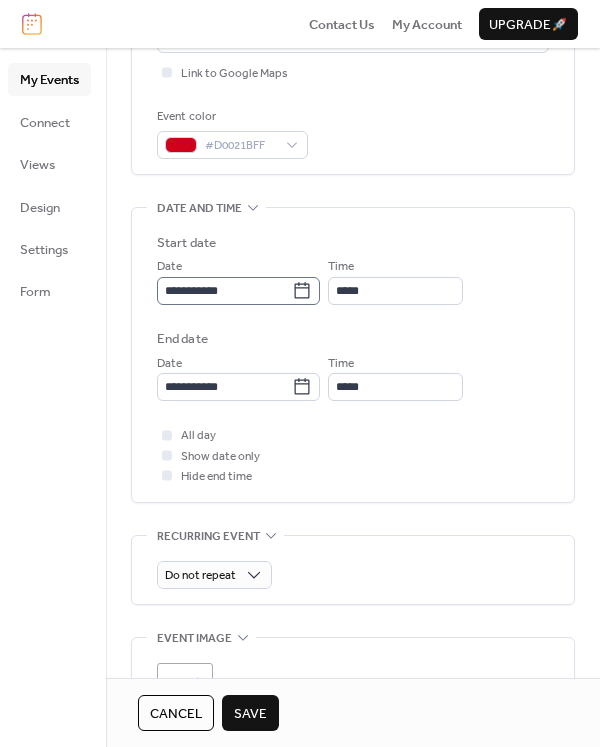 click 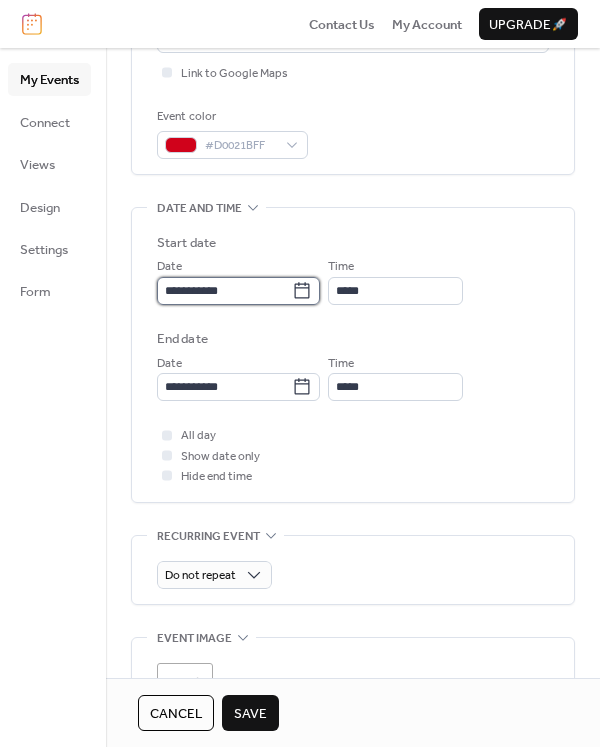 click on "**********" at bounding box center (224, 291) 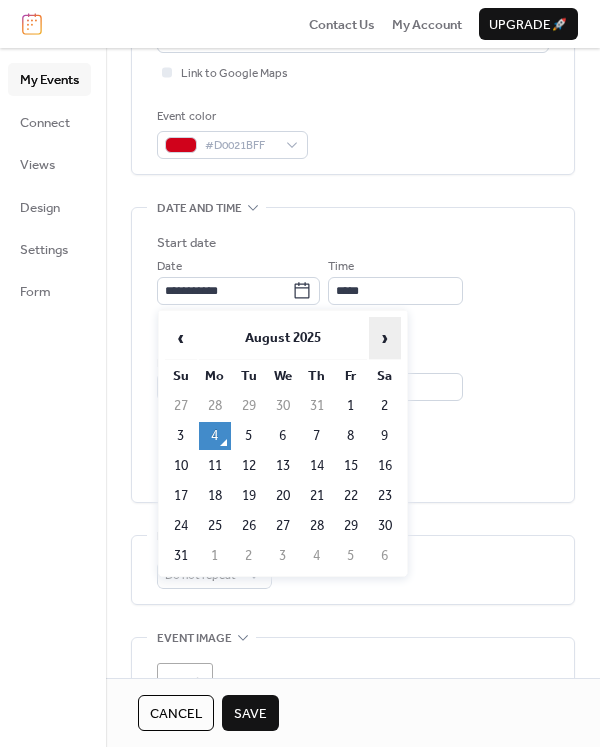 click on "›" at bounding box center (385, 338) 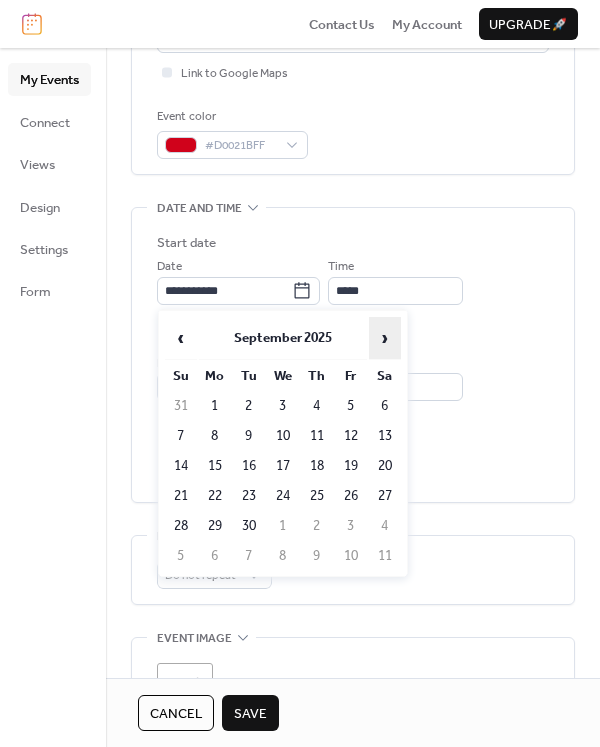 click on "›" at bounding box center (385, 338) 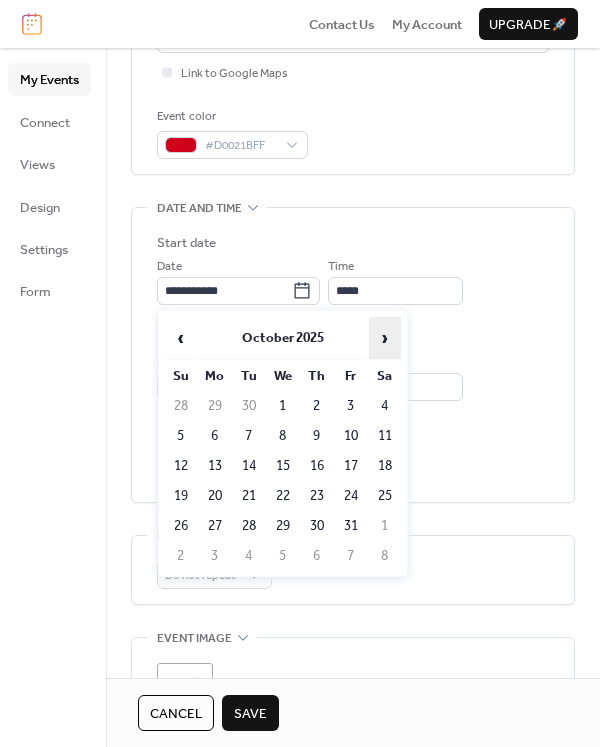 click on "›" at bounding box center [385, 338] 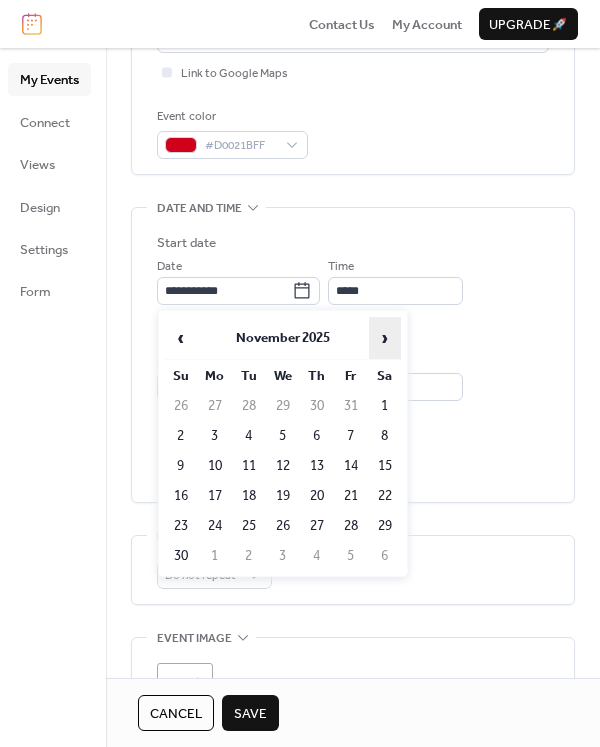 click on "›" at bounding box center [385, 338] 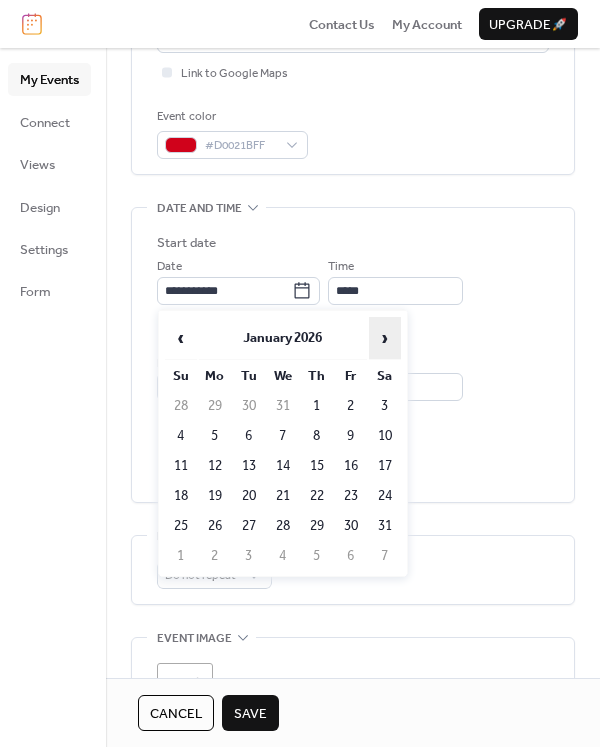 click on "›" at bounding box center (385, 338) 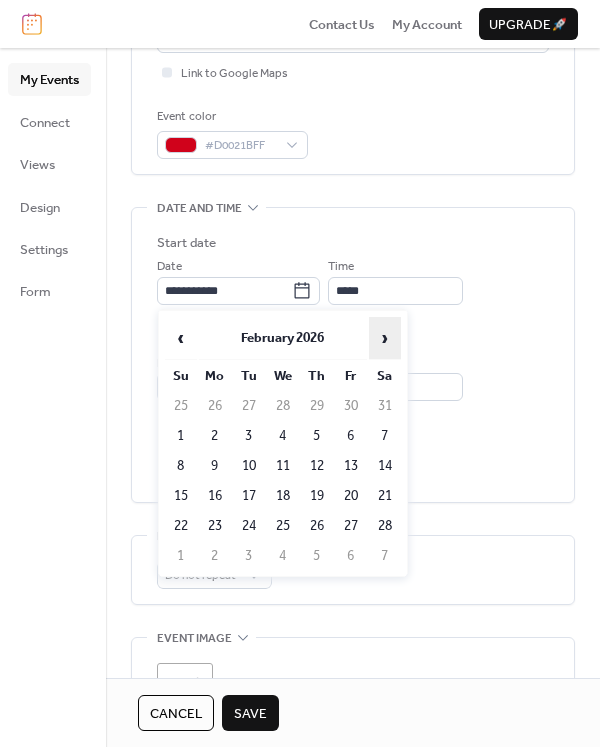 click on "›" at bounding box center (385, 338) 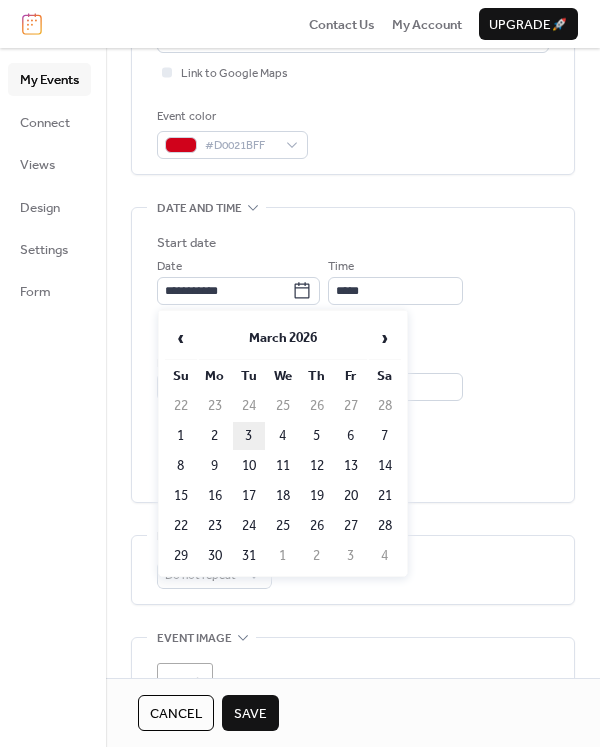 click on "3" at bounding box center [249, 436] 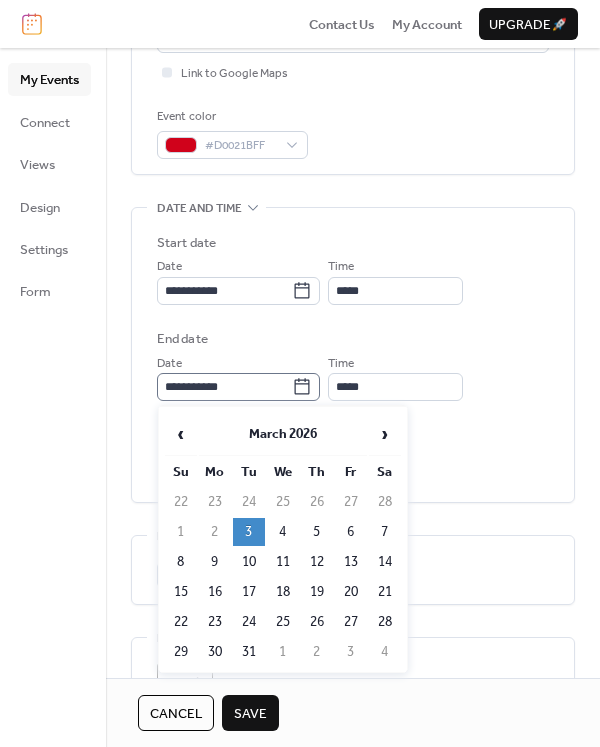 click 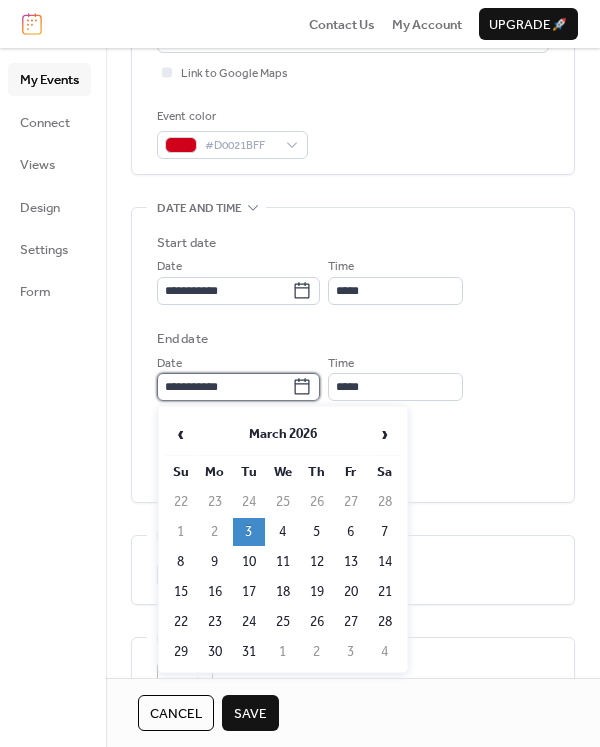 click on "**********" at bounding box center (224, 387) 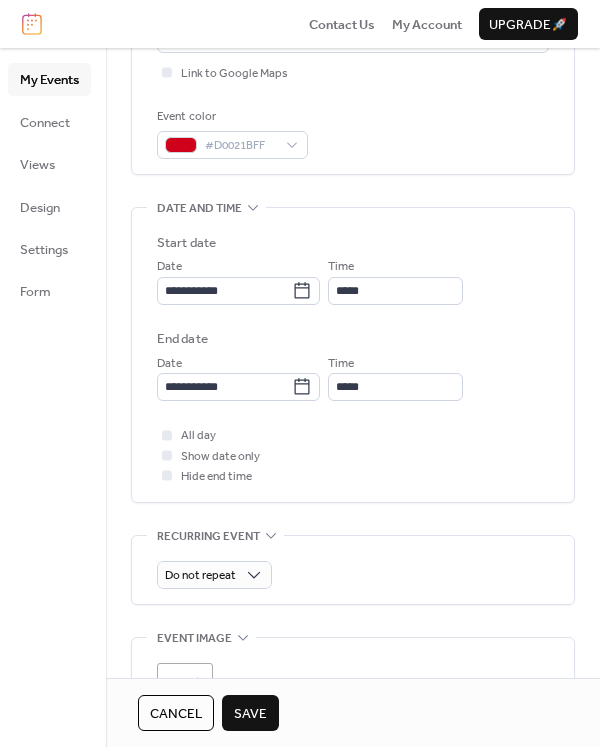 drag, startPoint x: 481, startPoint y: 417, endPoint x: 464, endPoint y: 428, distance: 20.248457 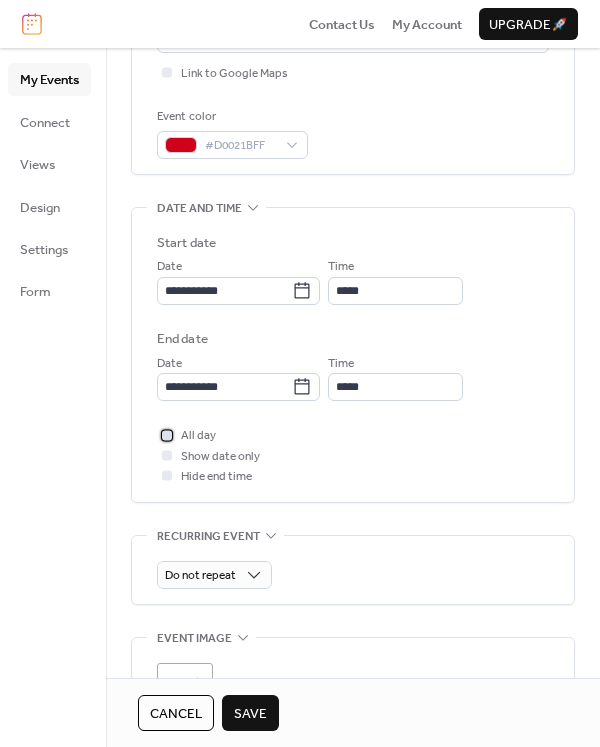 click on "All day" at bounding box center [198, 436] 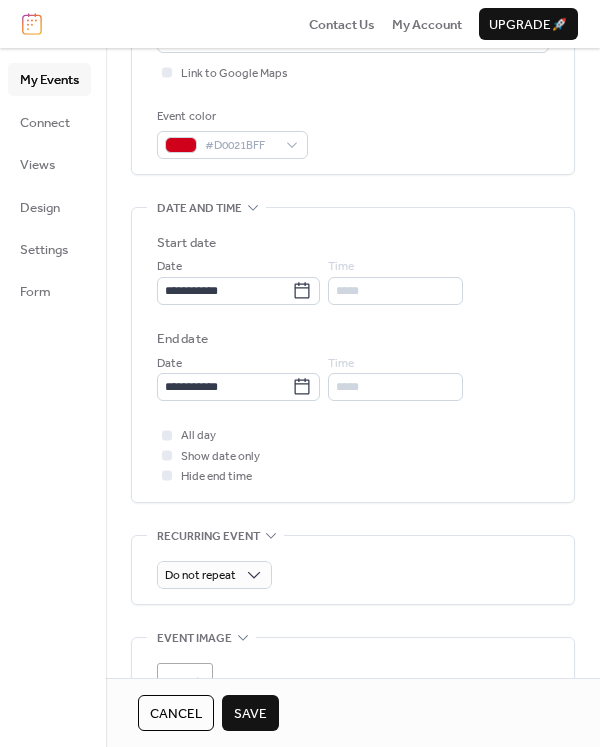 click on "Save" at bounding box center [250, 714] 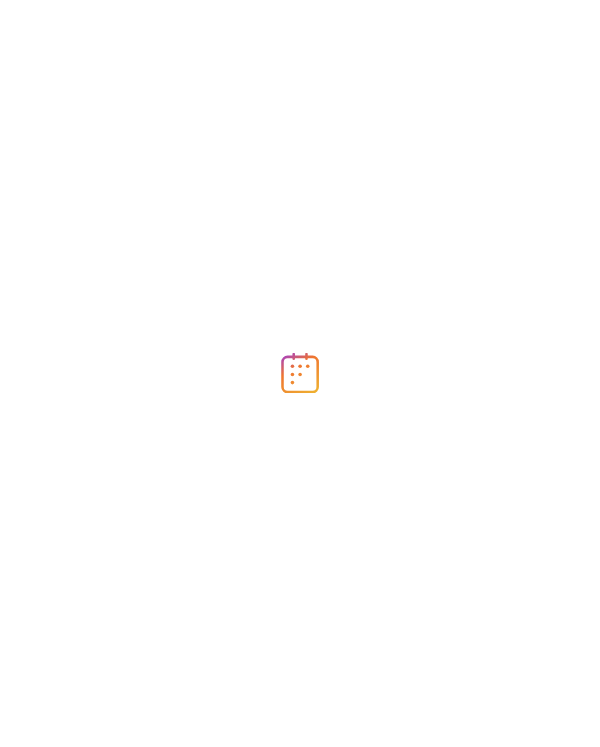 scroll, scrollTop: 0, scrollLeft: 0, axis: both 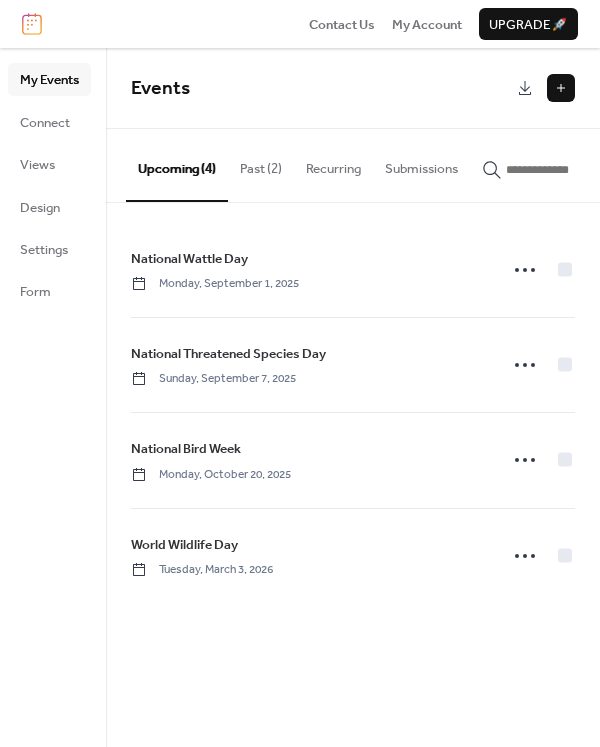 click at bounding box center [561, 88] 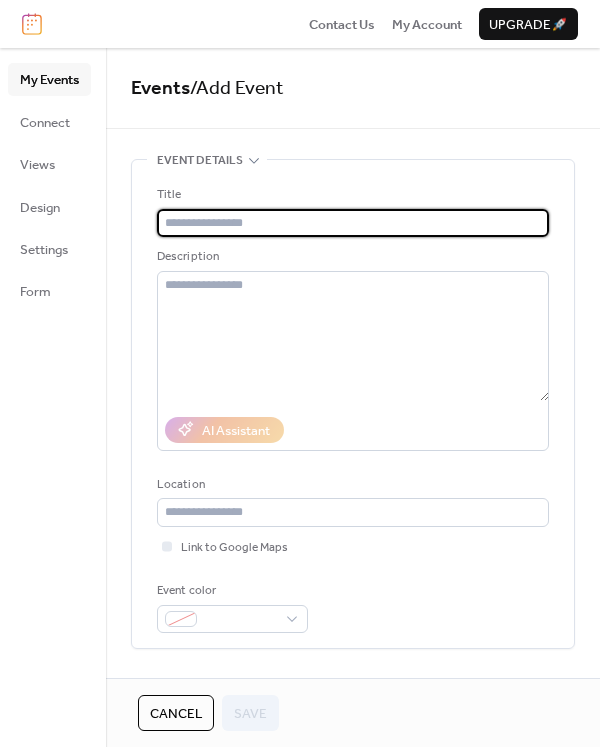 click at bounding box center (353, 223) 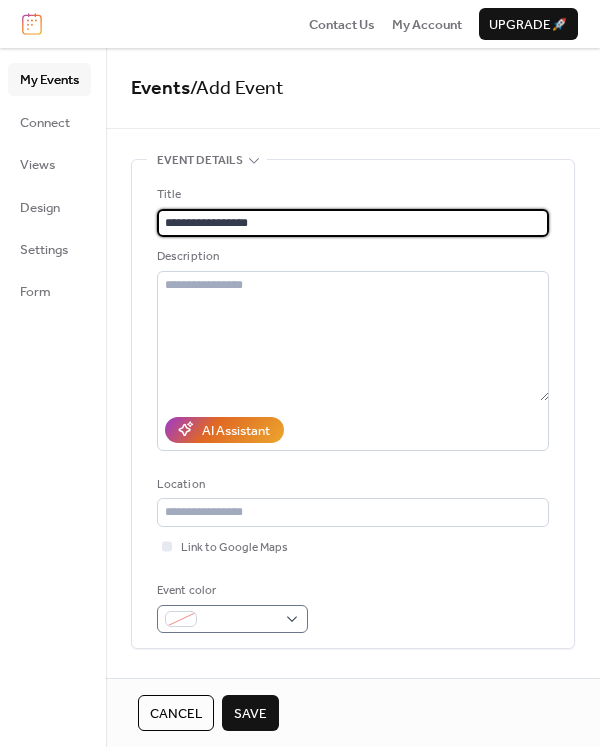 type on "**********" 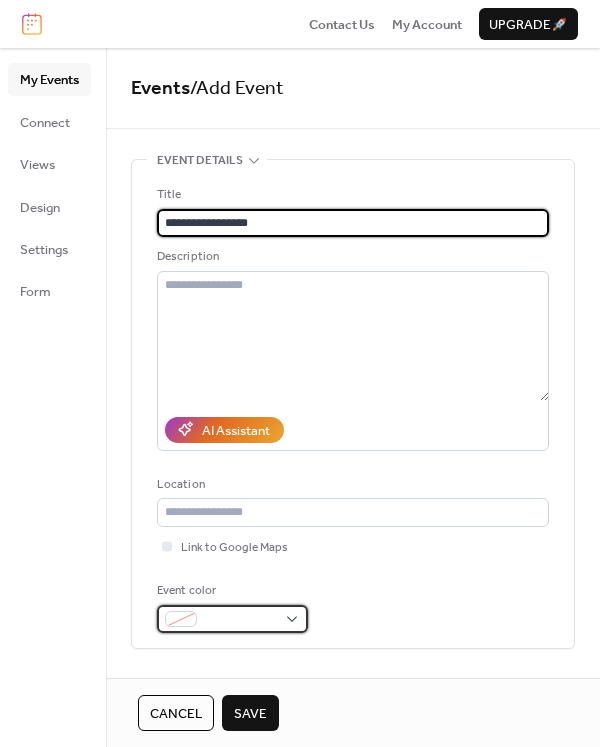 click at bounding box center (232, 619) 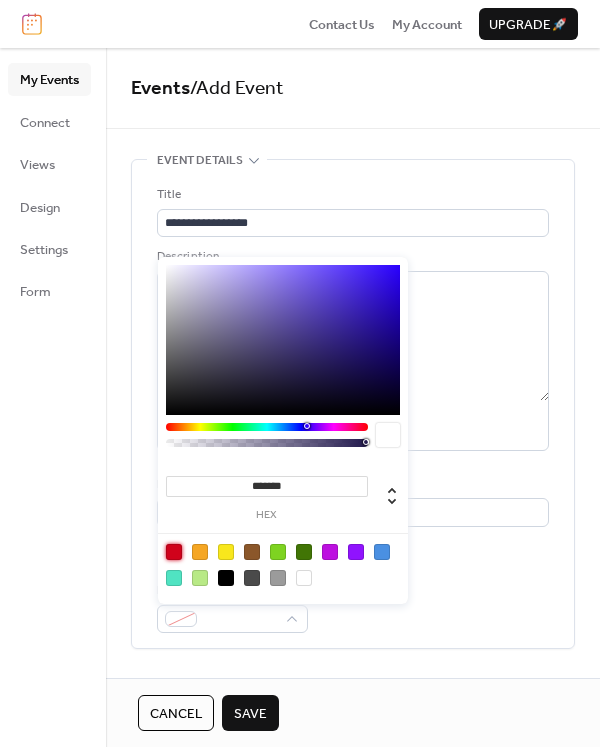 click at bounding box center [174, 552] 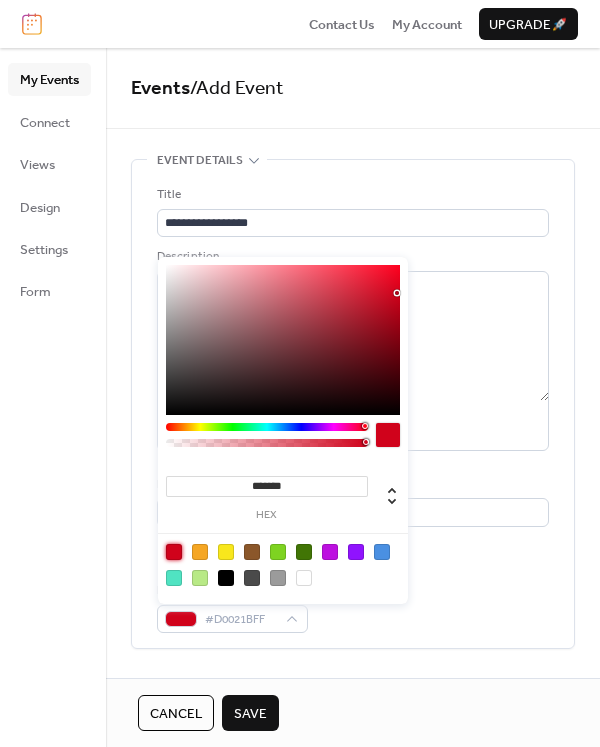 click on "Event color #D0021BFF" at bounding box center (353, 607) 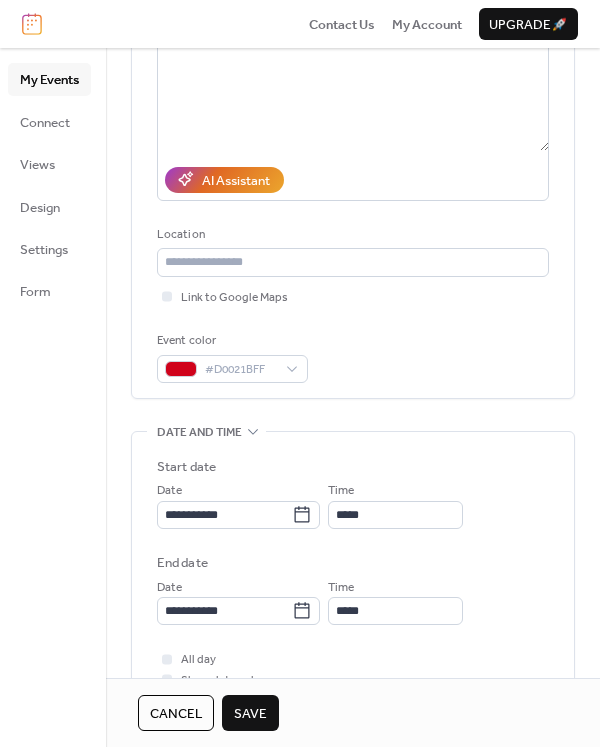 scroll, scrollTop: 254, scrollLeft: 0, axis: vertical 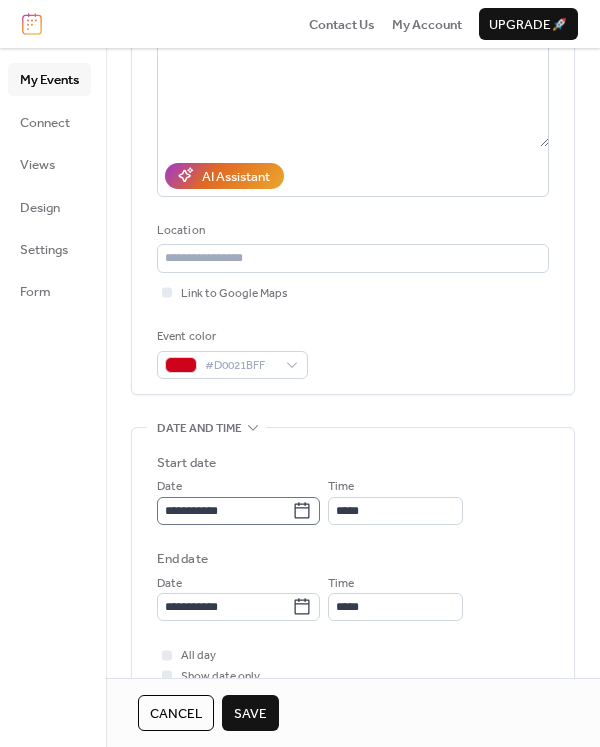 click 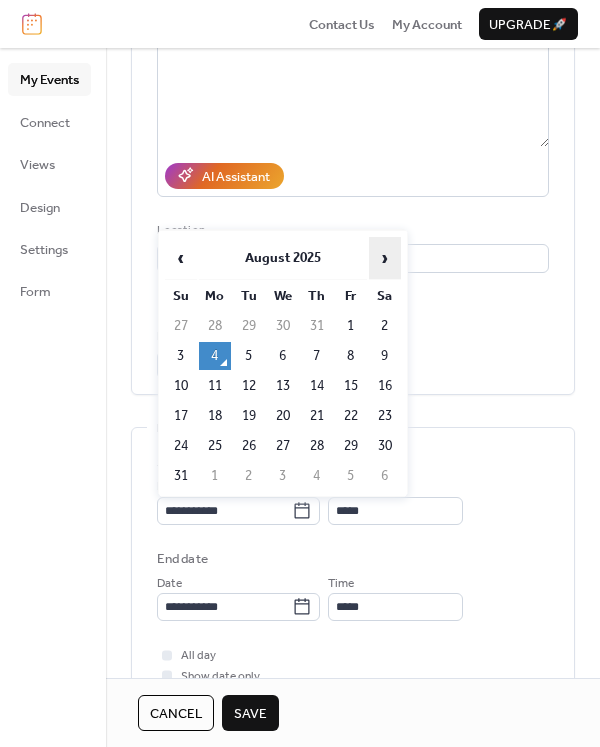 click on "›" at bounding box center [385, 258] 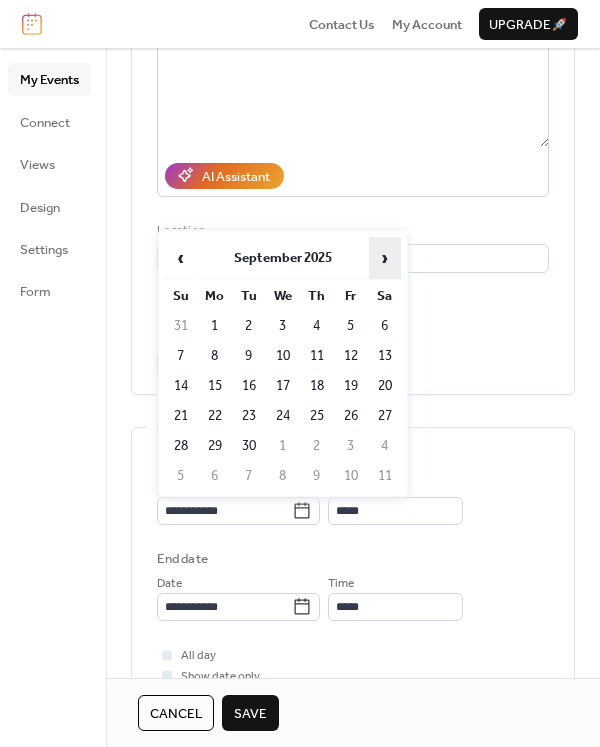 click on "›" at bounding box center (385, 258) 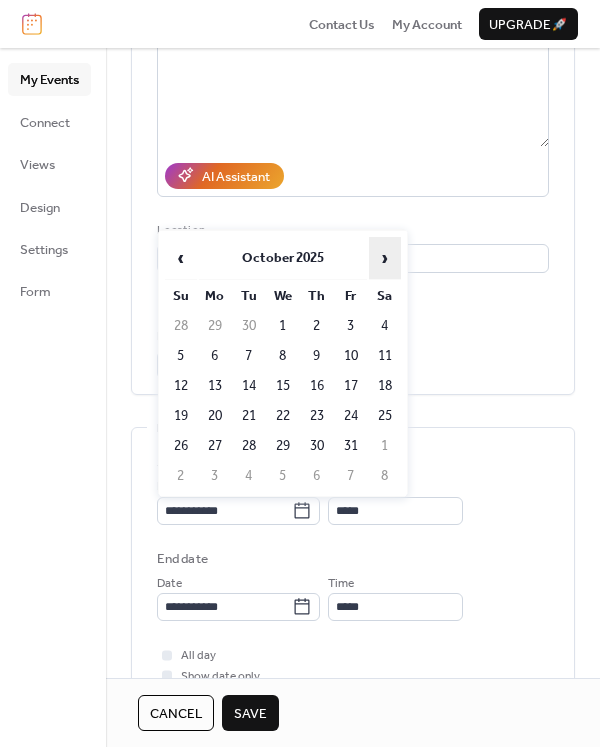 click on "›" at bounding box center [385, 258] 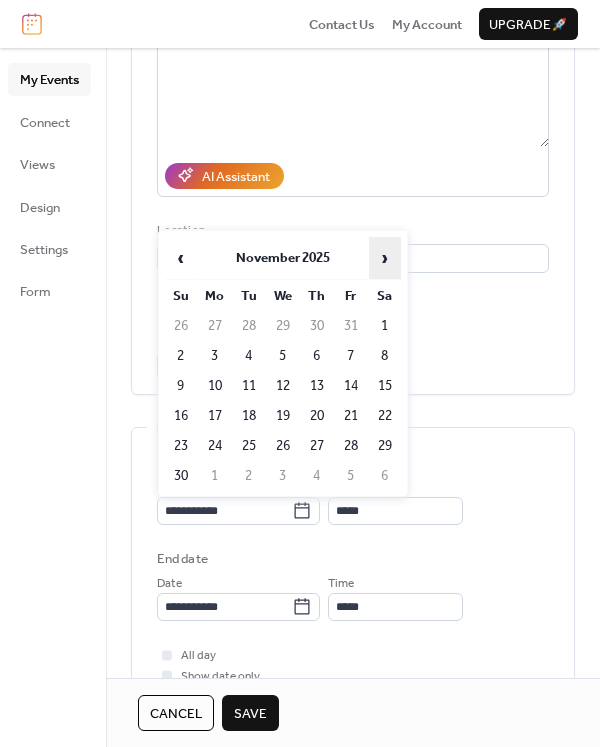 click on "›" at bounding box center [385, 258] 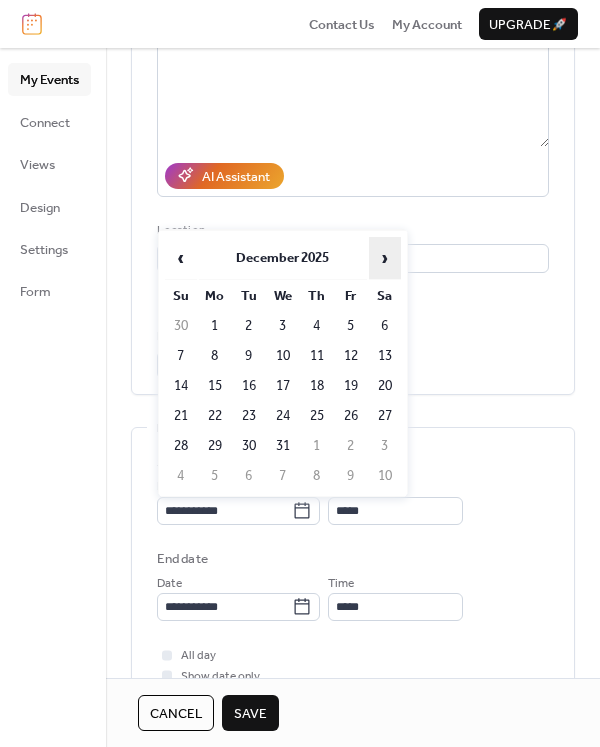 click on "›" at bounding box center [385, 258] 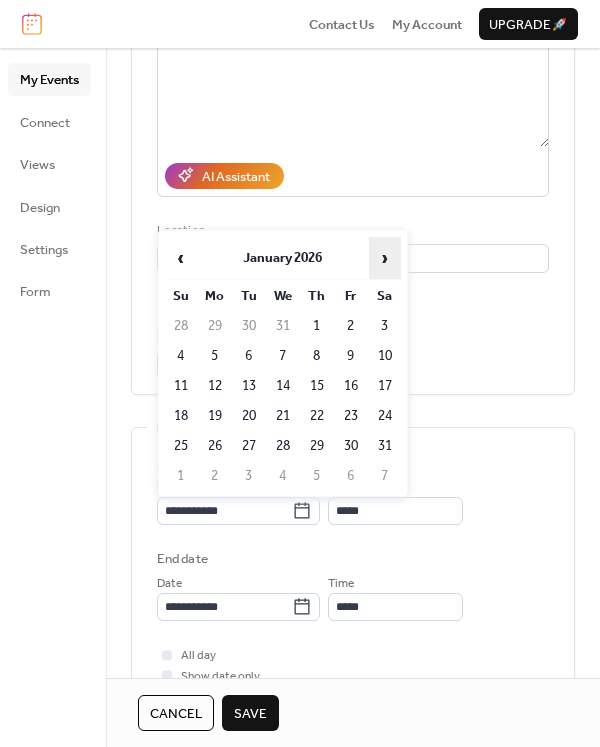 click on "›" at bounding box center [385, 258] 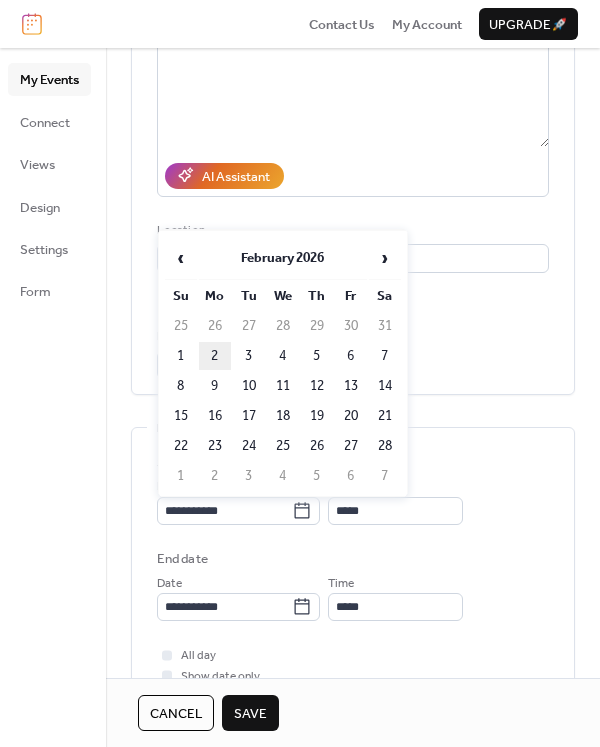 click on "2" at bounding box center (215, 356) 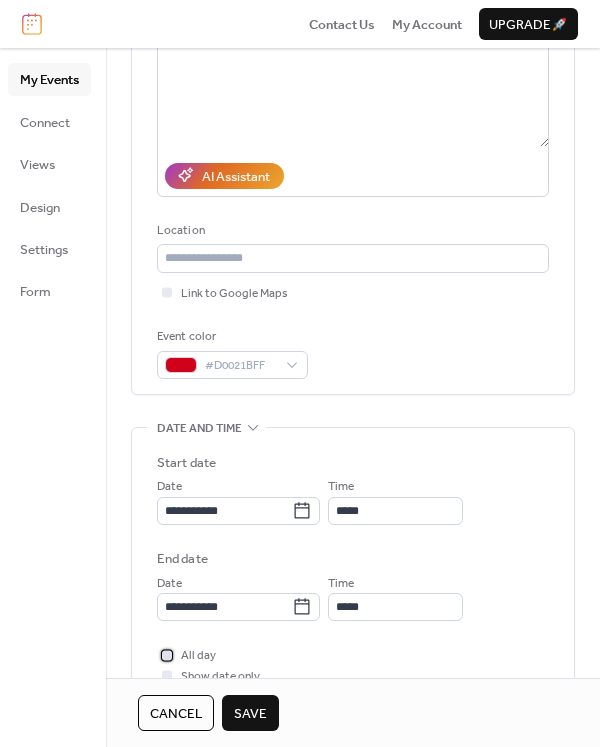 click on "All day" at bounding box center (198, 656) 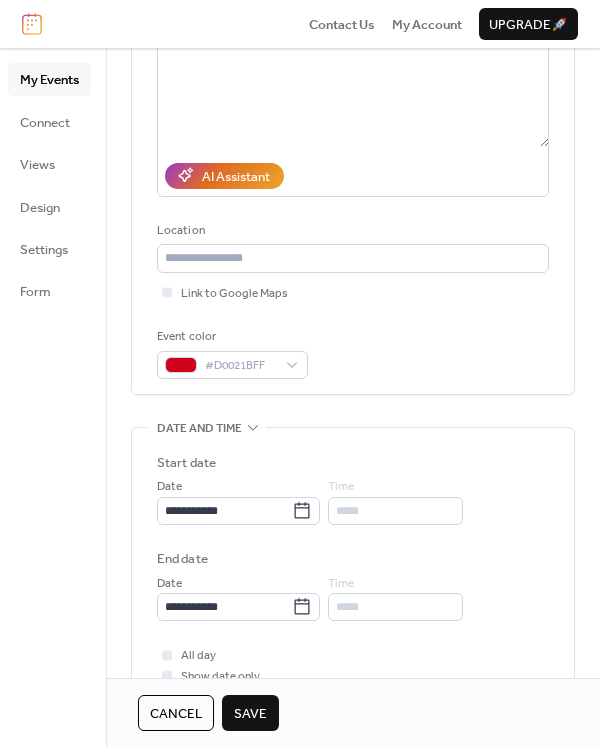 click on "Save" at bounding box center (250, 714) 